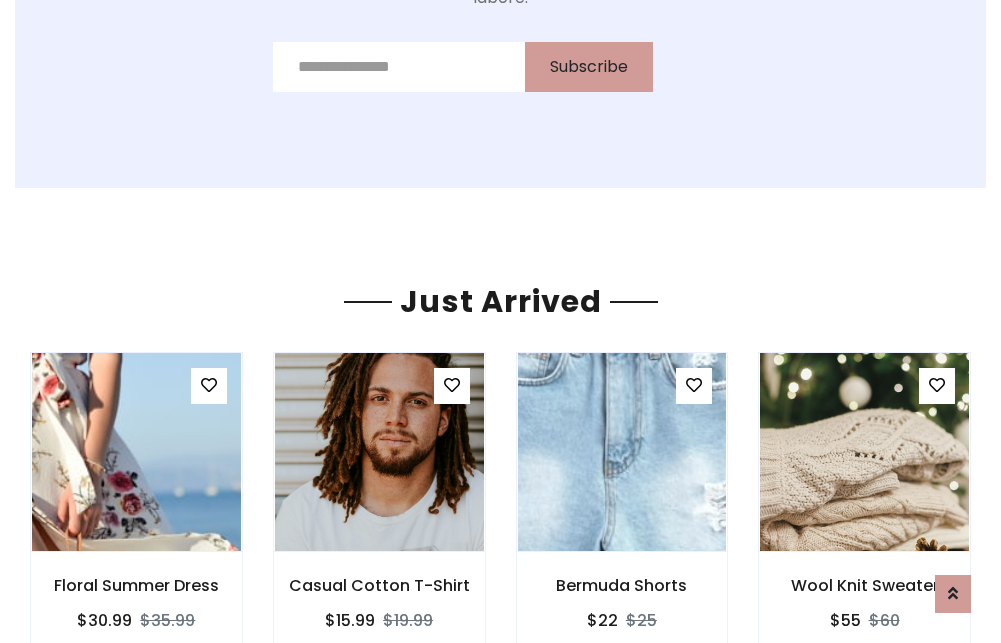scroll, scrollTop: 2092, scrollLeft: 0, axis: vertical 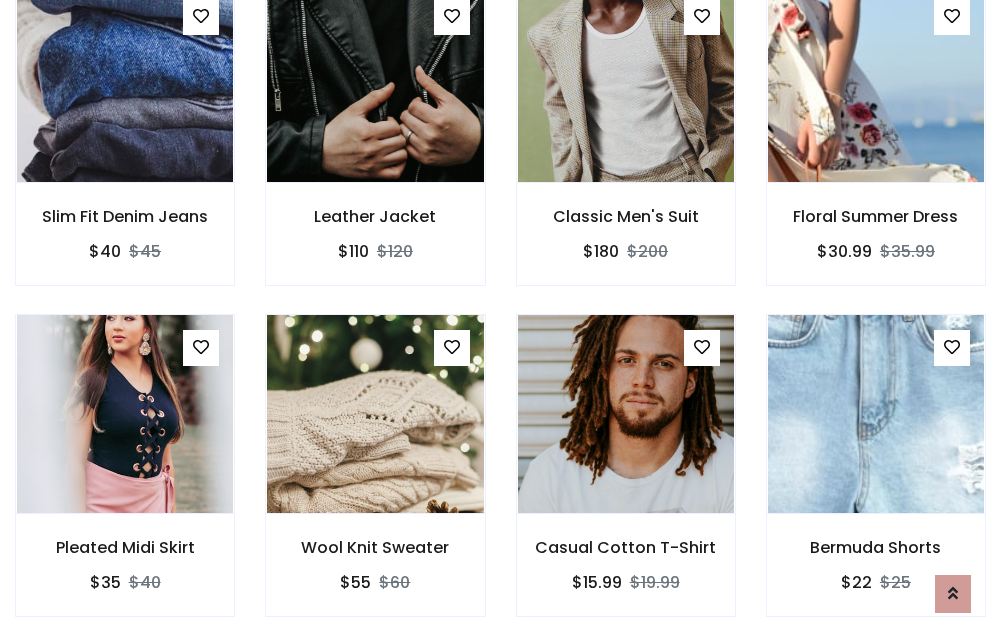 click on "Casual Cotton T-Shirt
$15.99
$19.99" at bounding box center [626, 479] 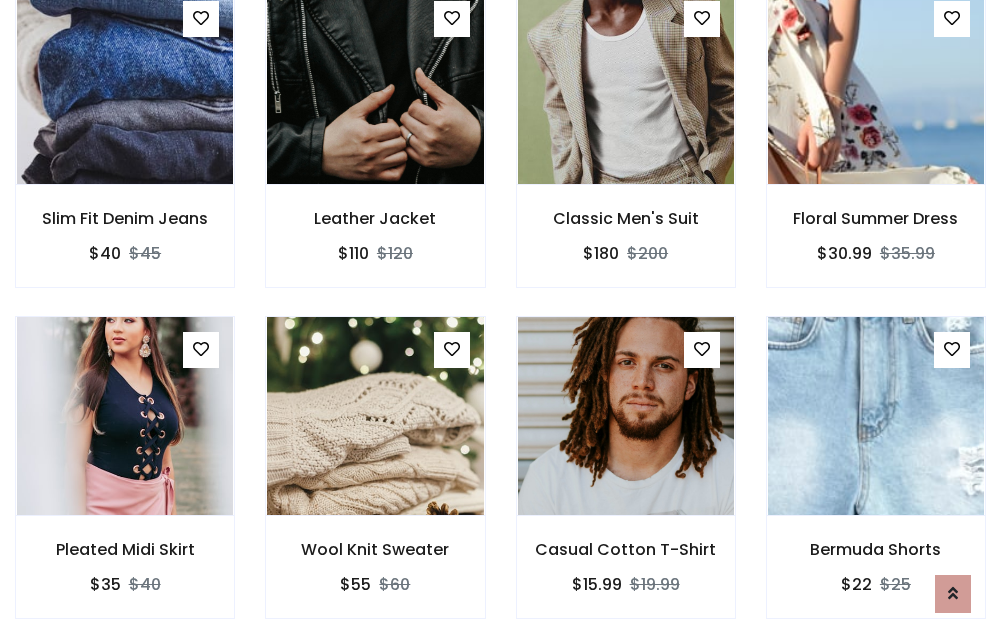 click on "Casual Cotton T-Shirt
$15.99
$19.99" at bounding box center [626, 481] 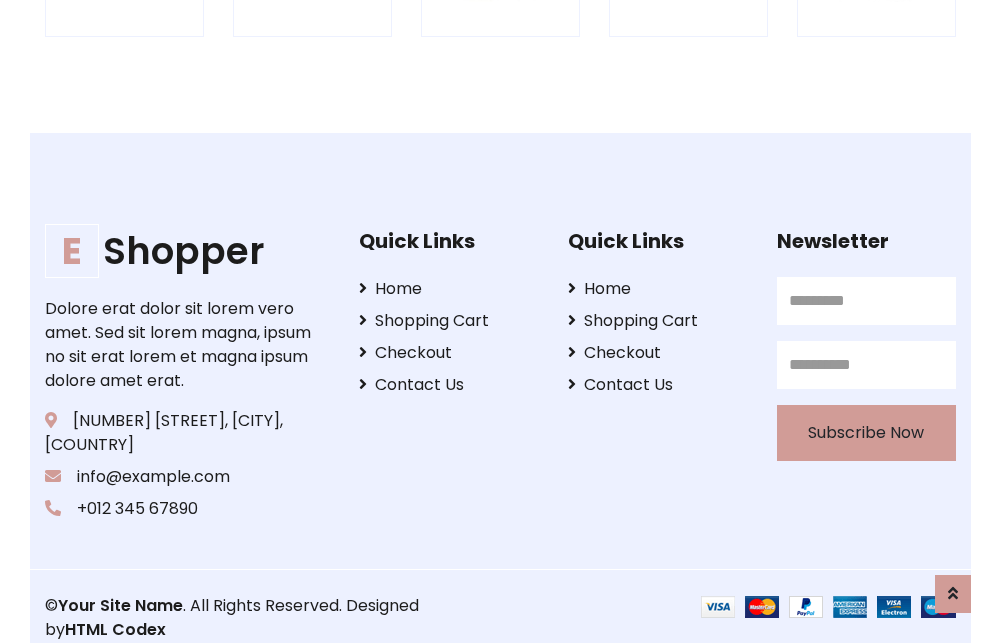 scroll, scrollTop: 3807, scrollLeft: 0, axis: vertical 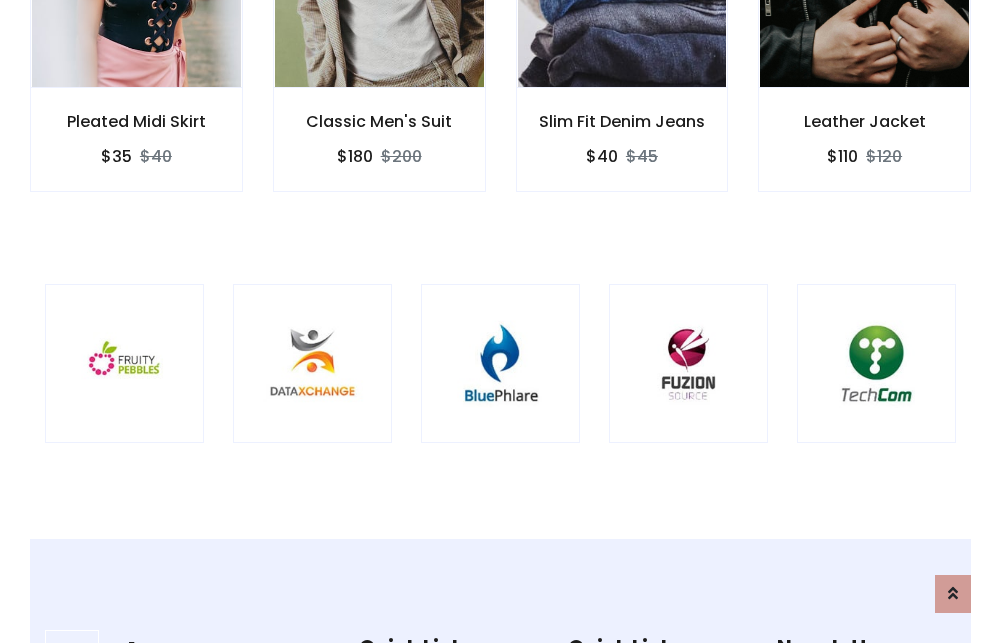 click at bounding box center (500, 363) 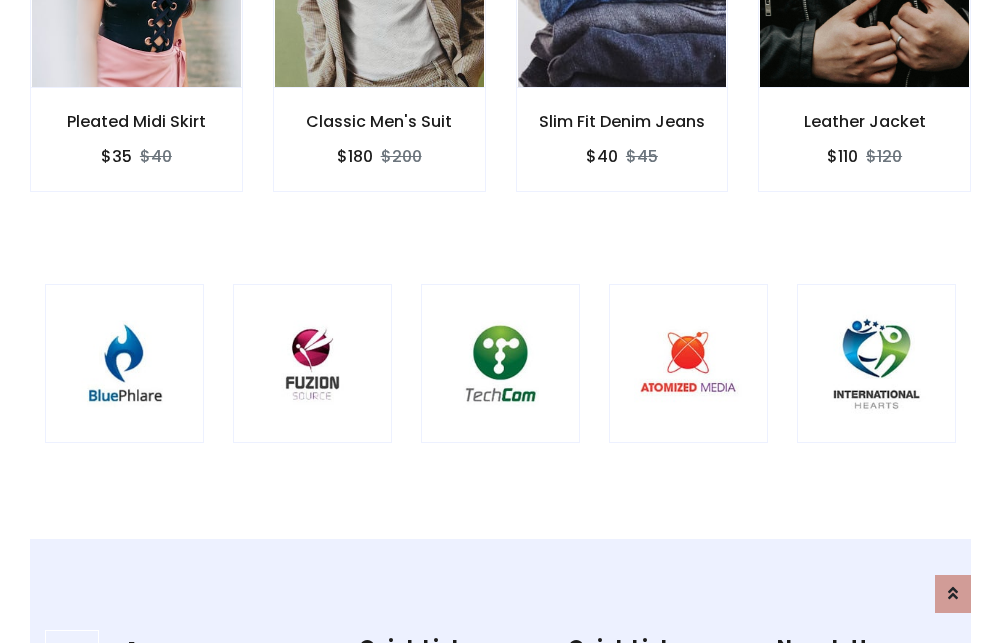click at bounding box center [500, 363] 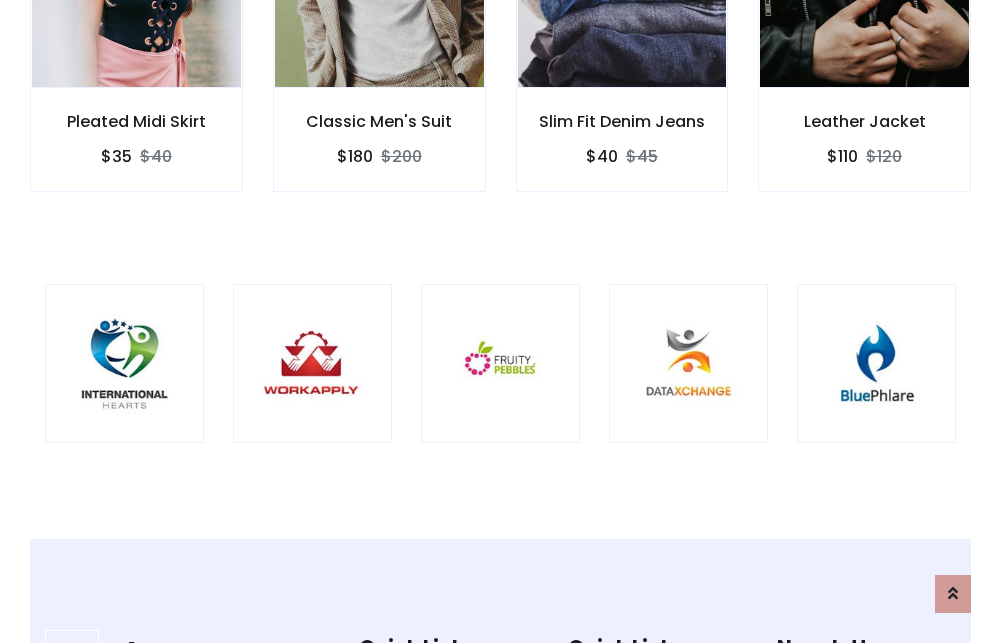 scroll, scrollTop: 0, scrollLeft: 0, axis: both 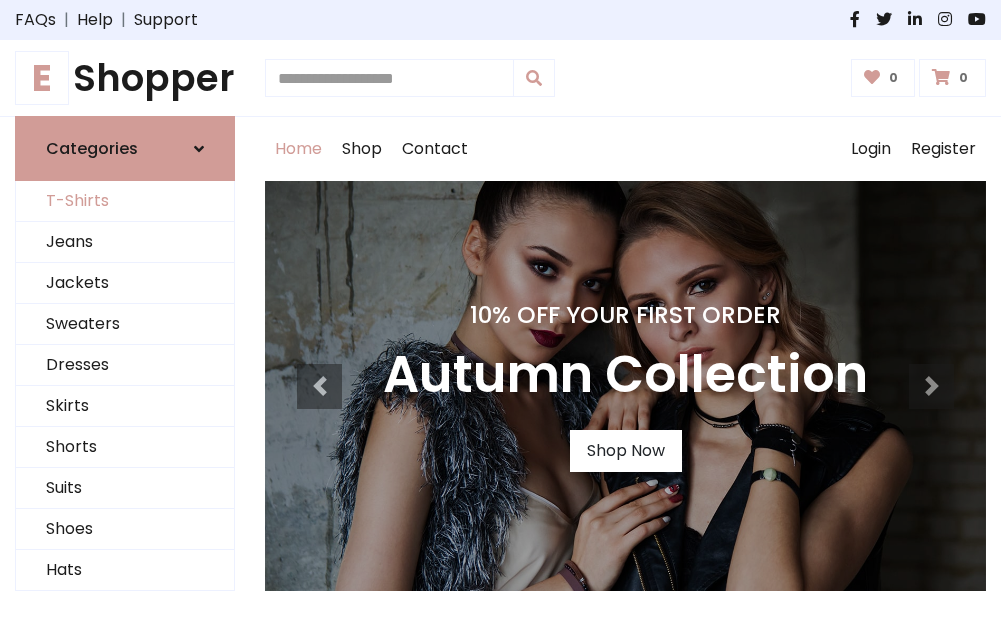 click on "T-Shirts" at bounding box center [125, 201] 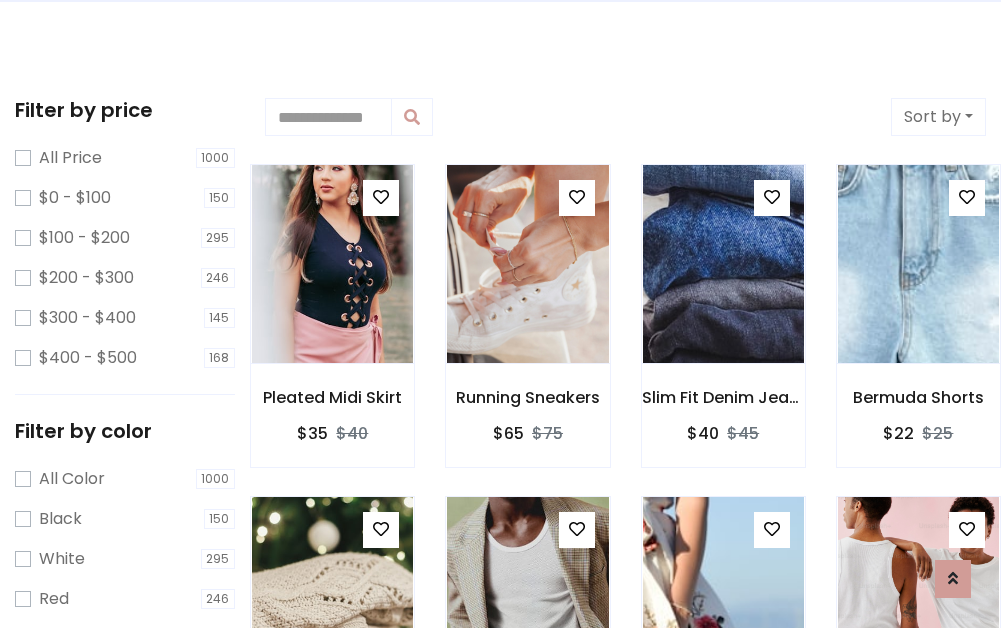 scroll, scrollTop: 0, scrollLeft: 0, axis: both 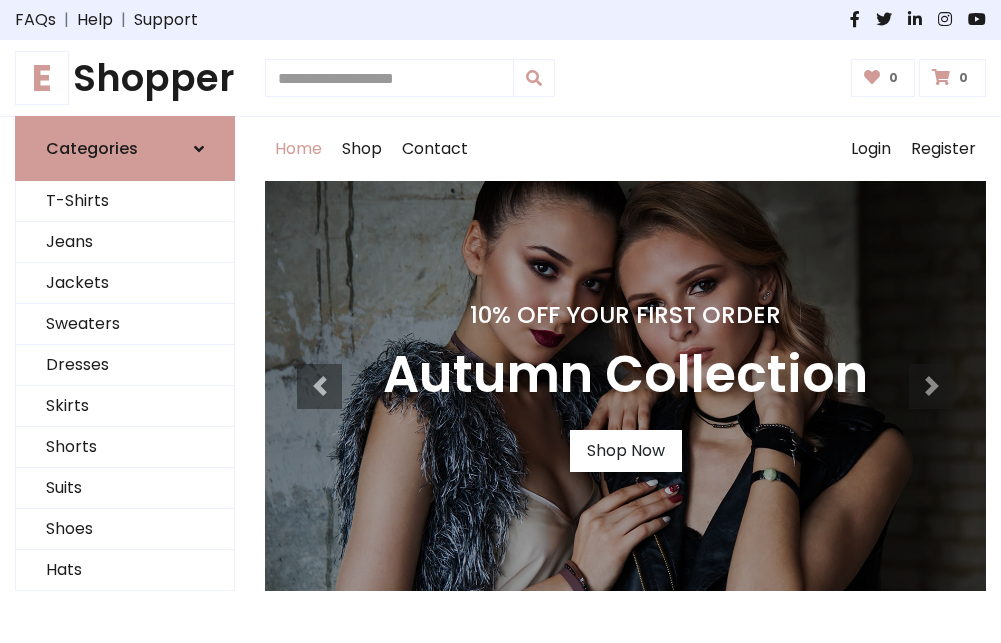 click on "E Shopper" at bounding box center [125, 78] 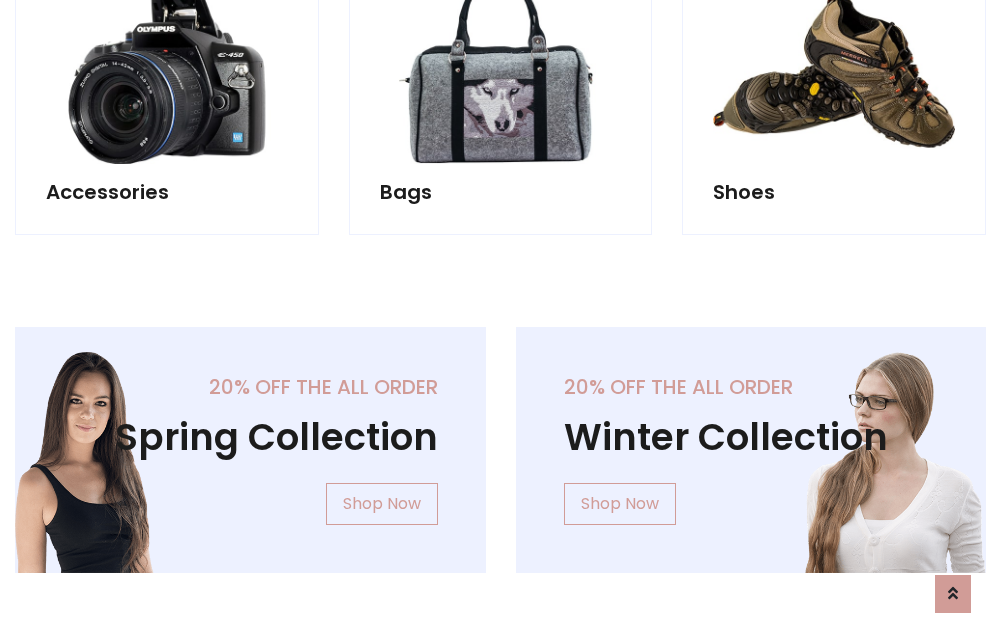 scroll, scrollTop: 1943, scrollLeft: 0, axis: vertical 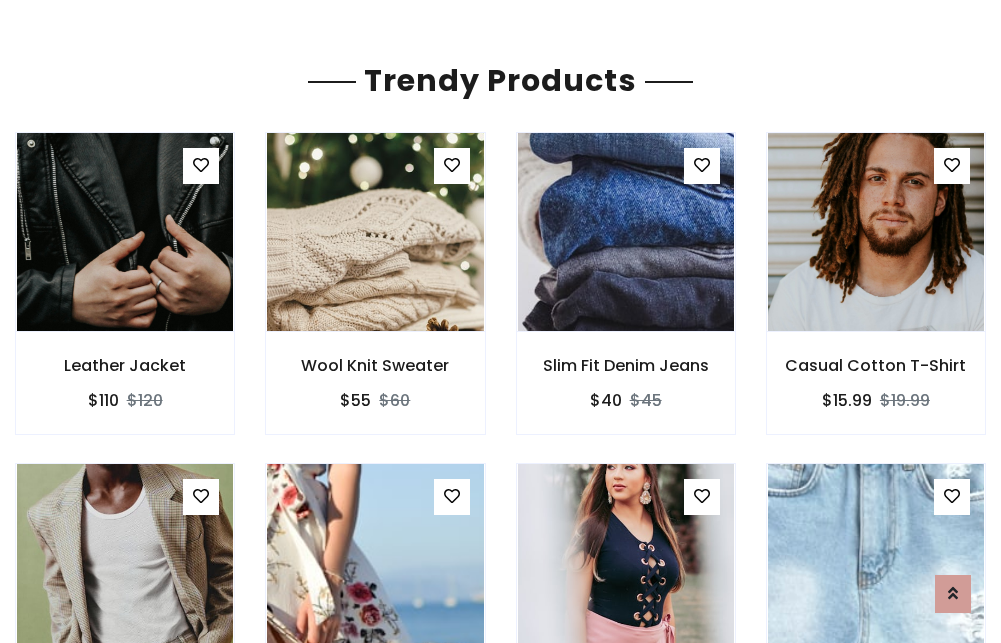 click on "Shop" at bounding box center (362, -1794) 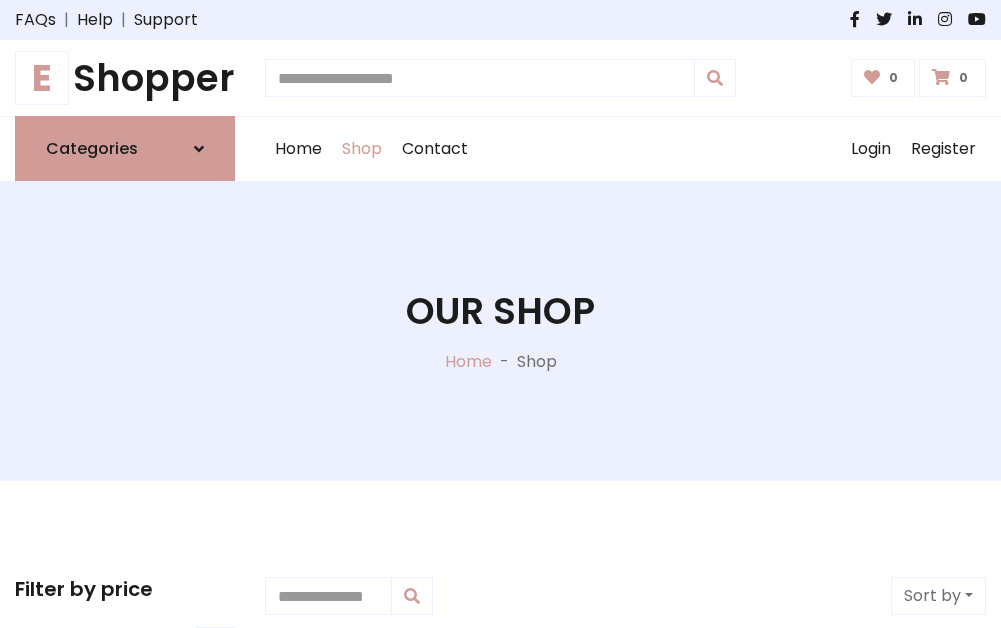scroll, scrollTop: 0, scrollLeft: 0, axis: both 